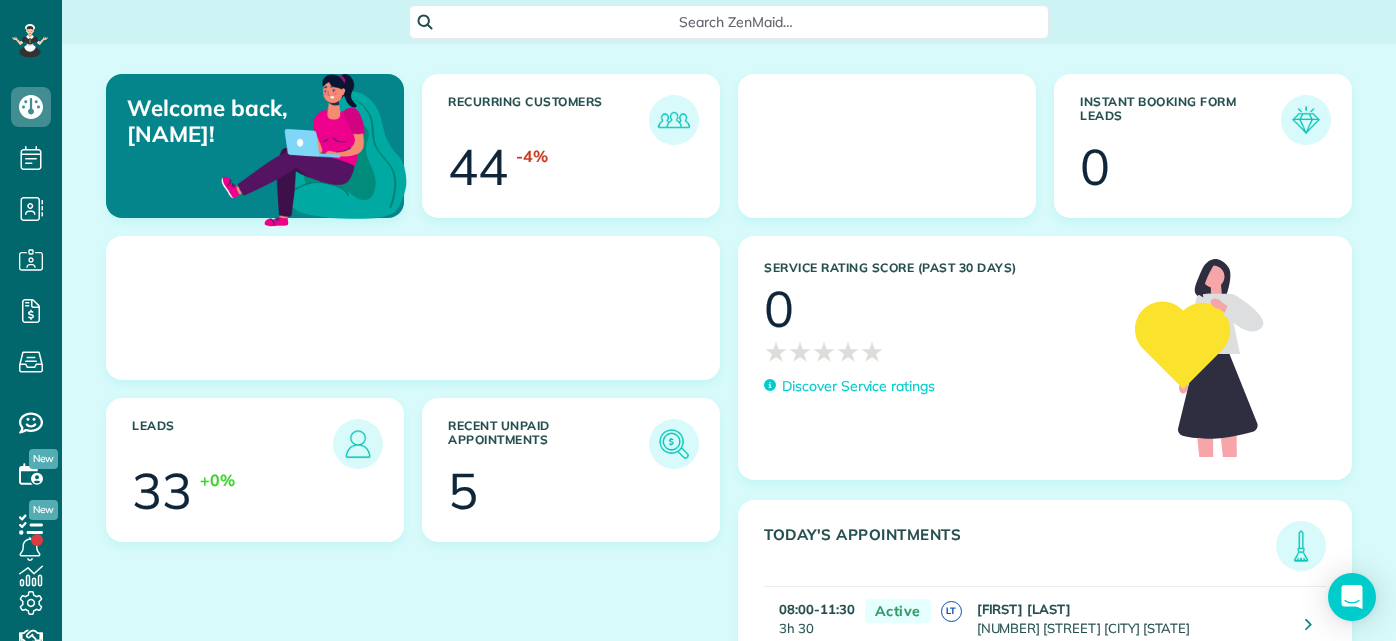 scroll, scrollTop: 0, scrollLeft: 0, axis: both 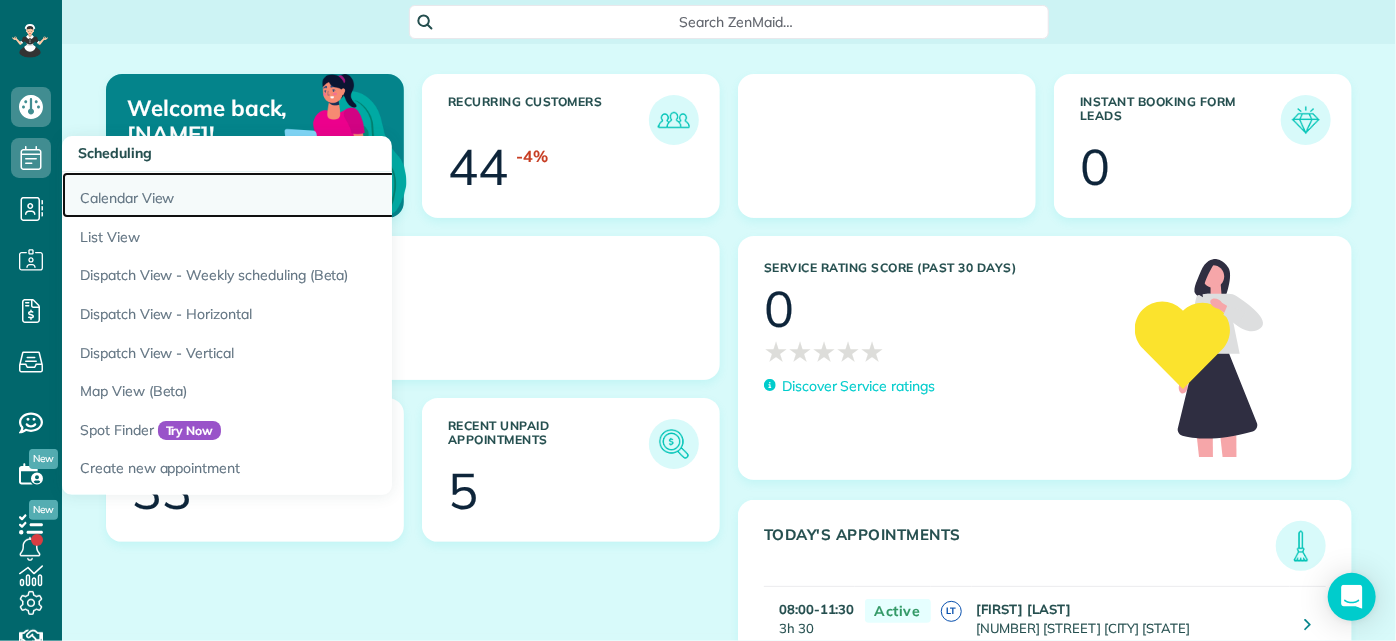 click on "Calendar View" at bounding box center [312, 195] 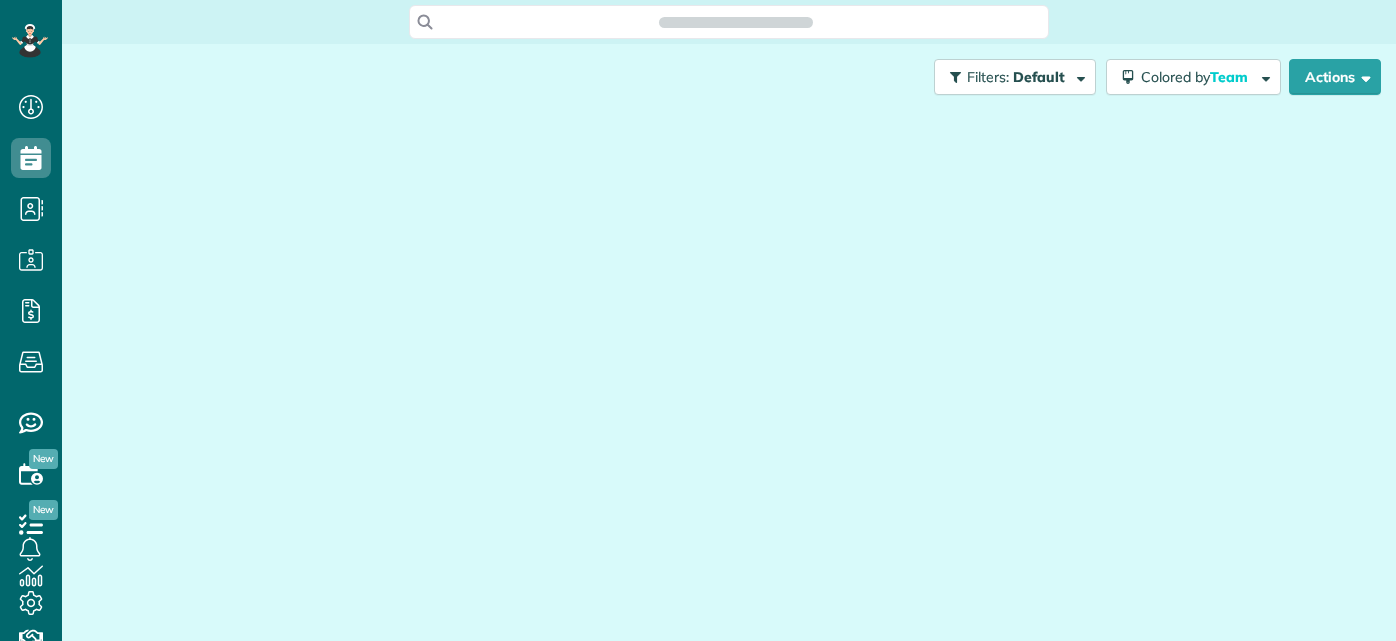 scroll, scrollTop: 0, scrollLeft: 0, axis: both 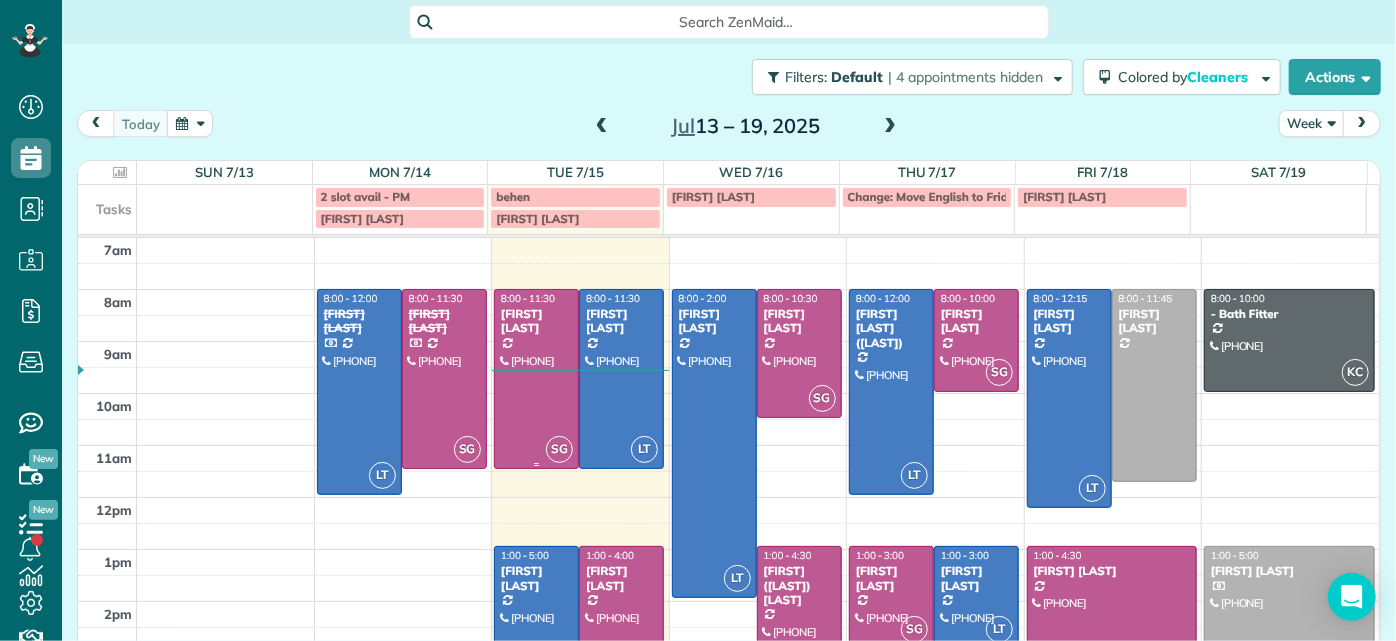 click at bounding box center [536, 379] 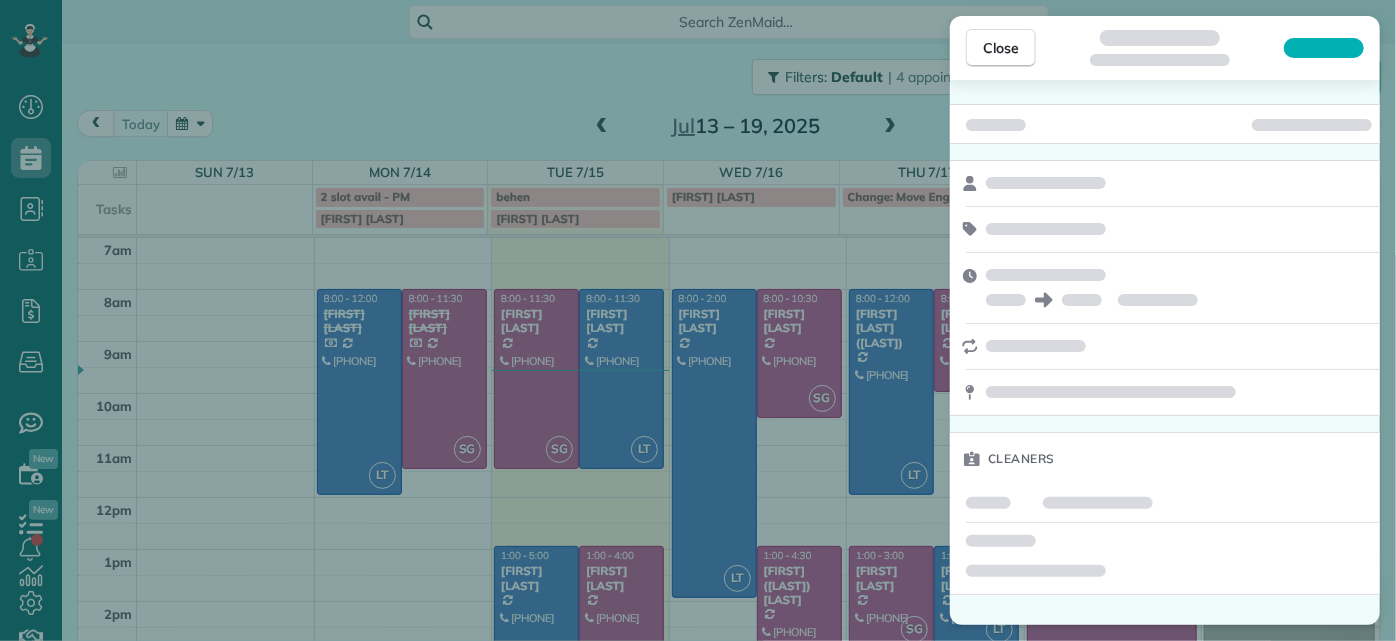 click on "Close   Cleaners" at bounding box center (698, 320) 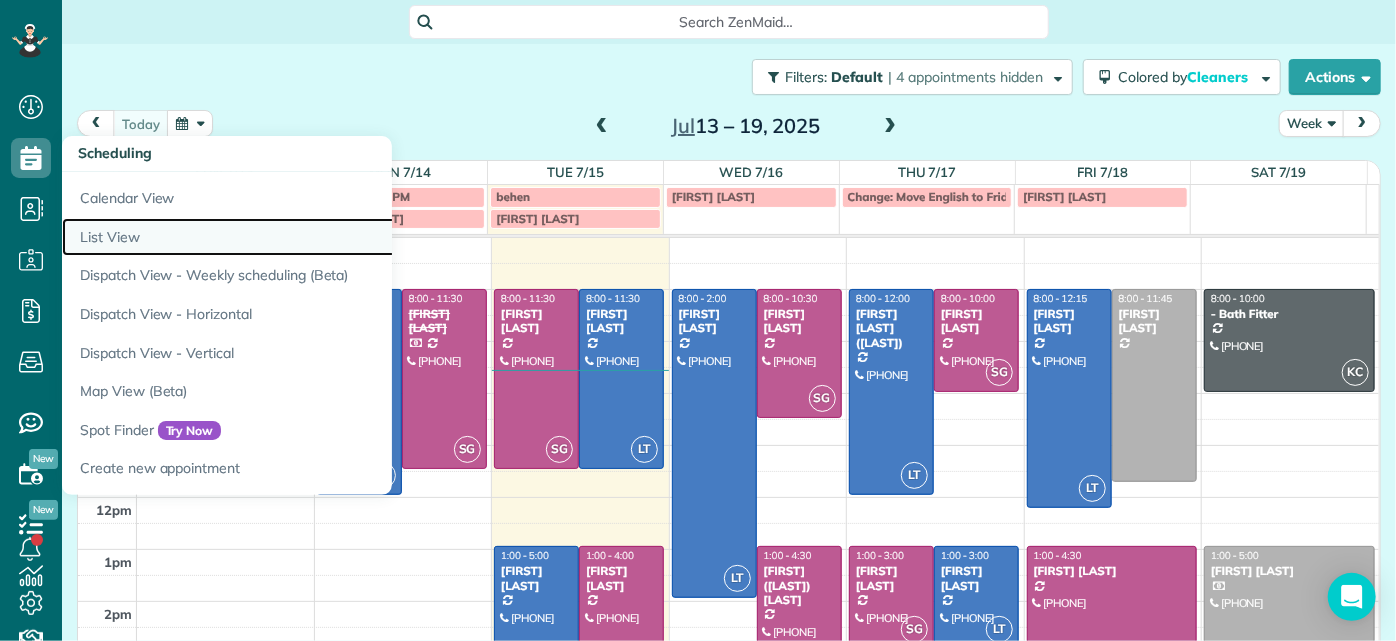 click on "List View" at bounding box center [312, 237] 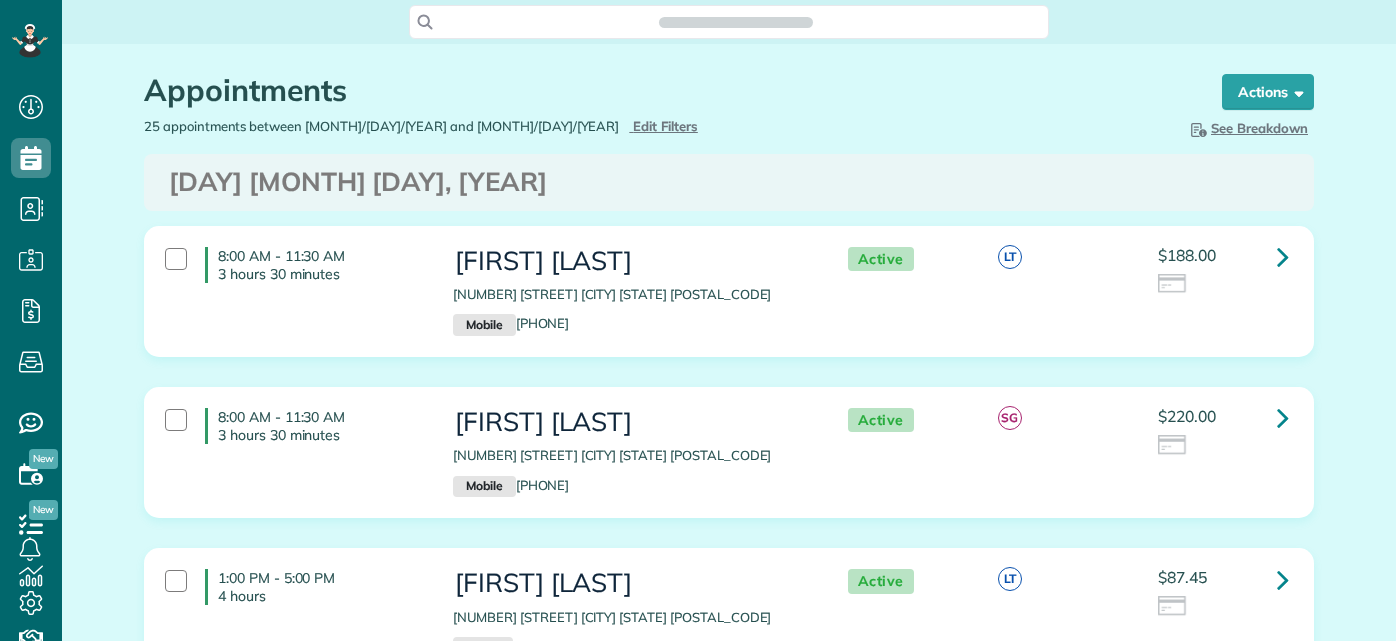 scroll, scrollTop: 0, scrollLeft: 0, axis: both 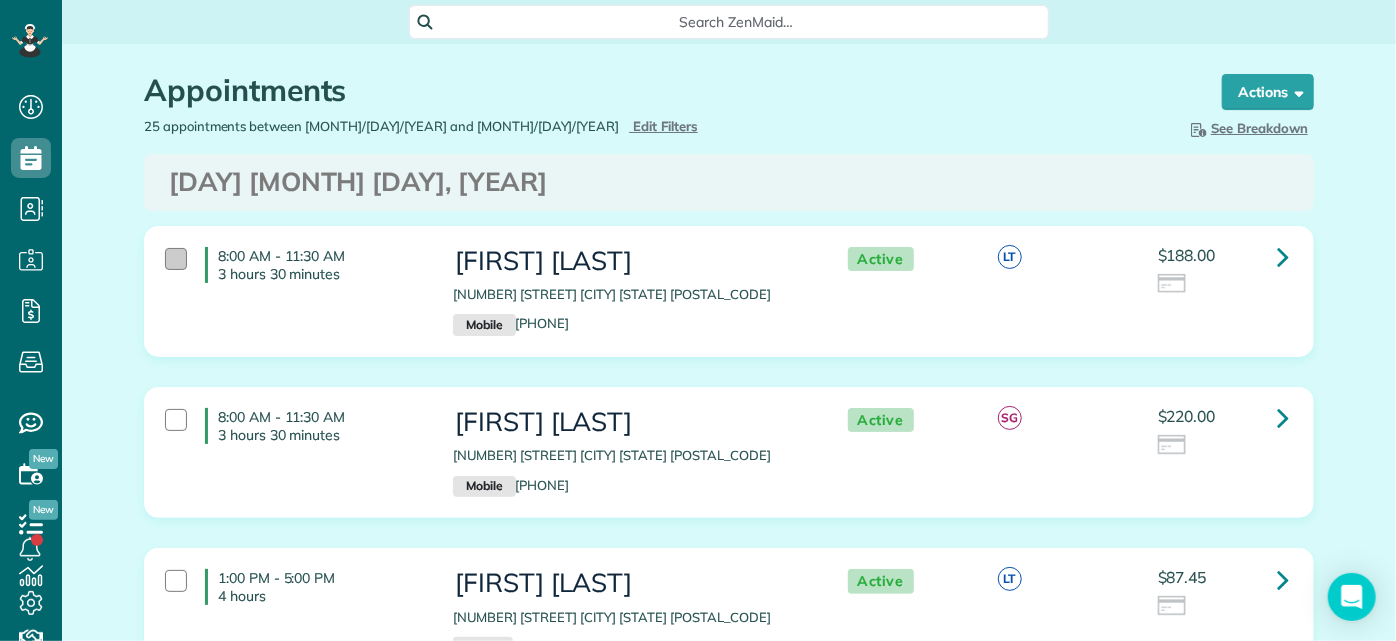click at bounding box center (176, 259) 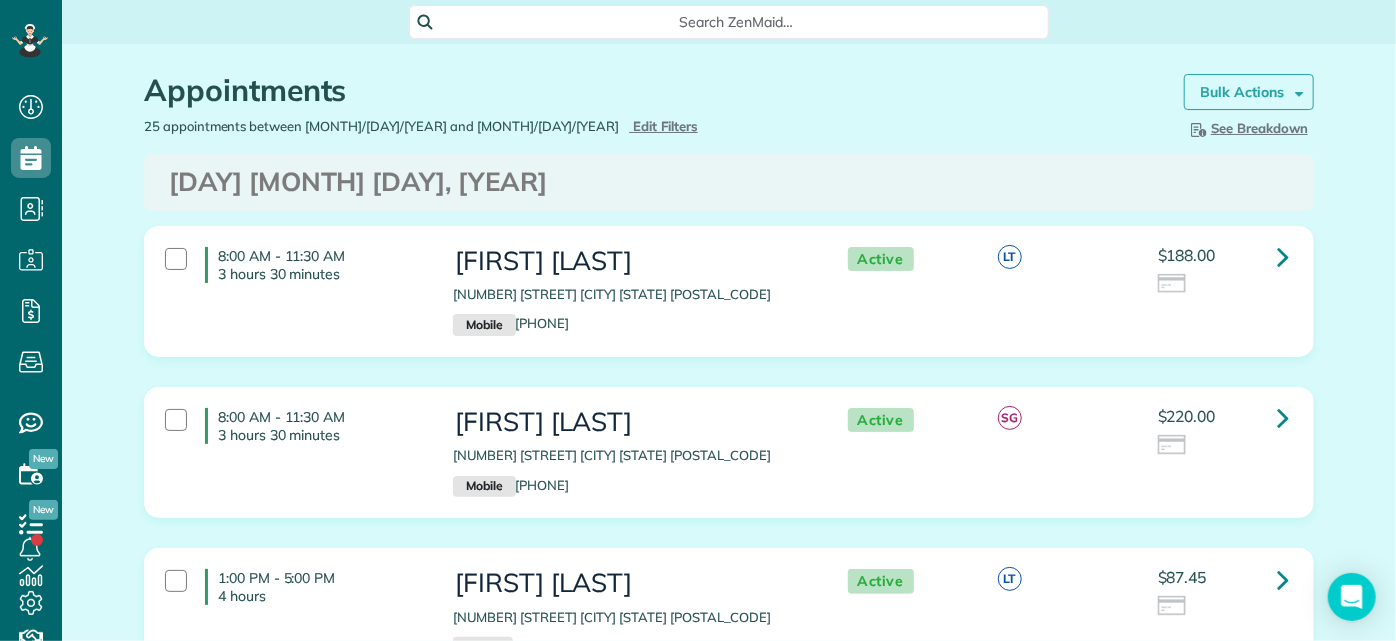click on "Bulk Actions" at bounding box center [1242, 92] 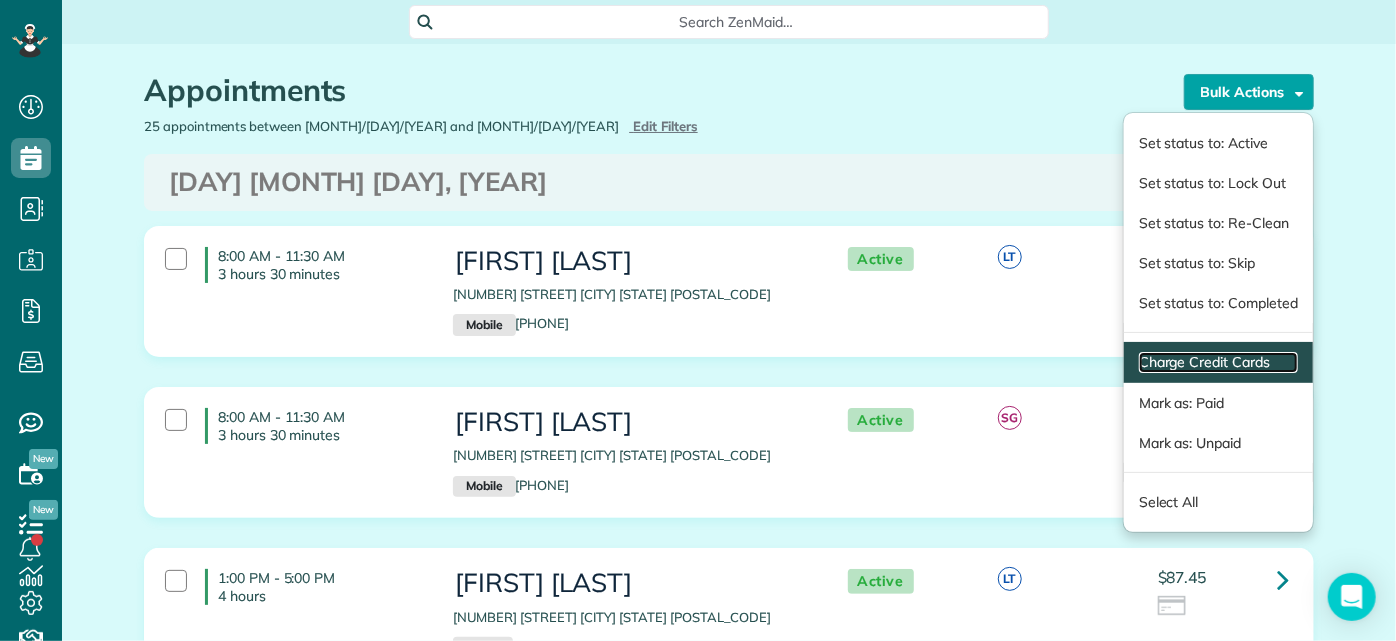 click on "Charge Credit Cards" at bounding box center [1218, 362] 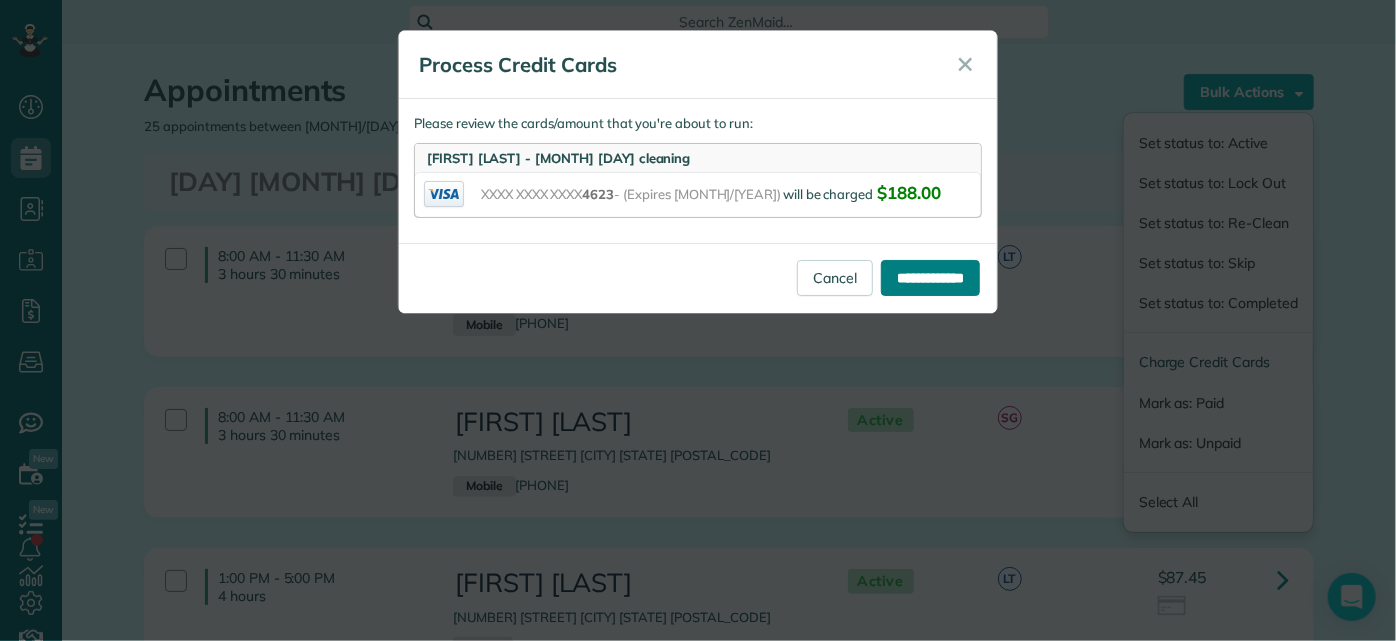 click on "**********" at bounding box center [930, 278] 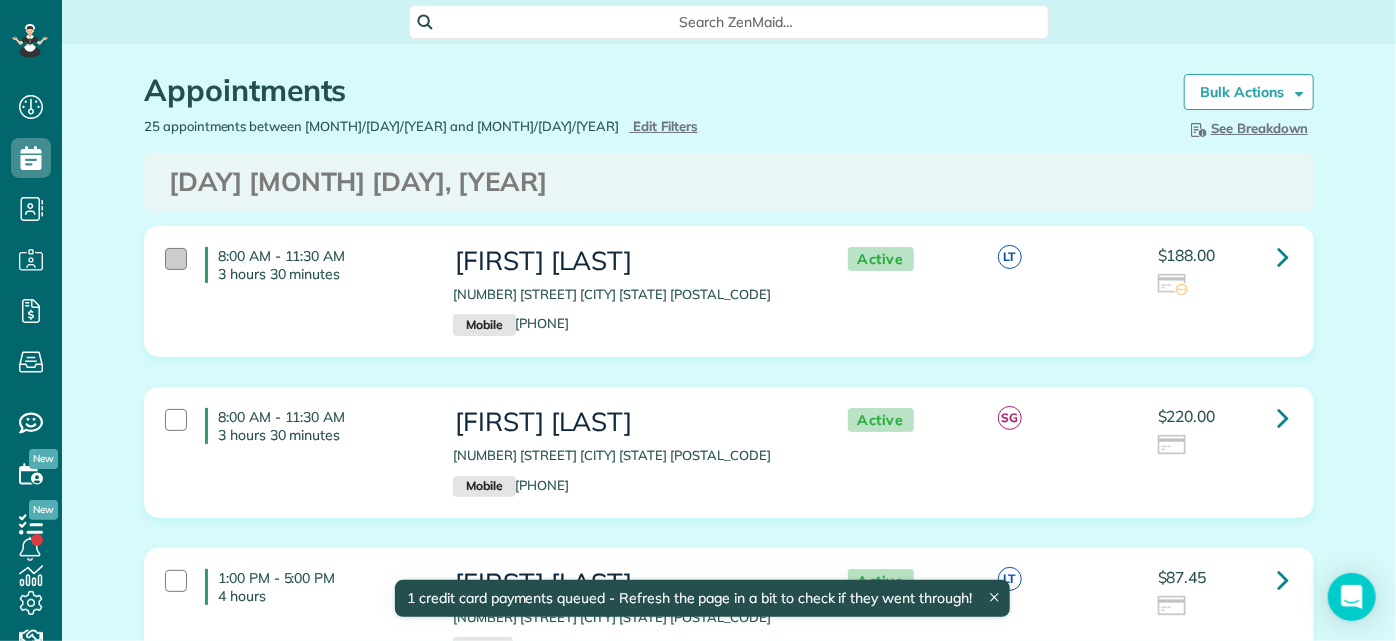 click at bounding box center (176, 259) 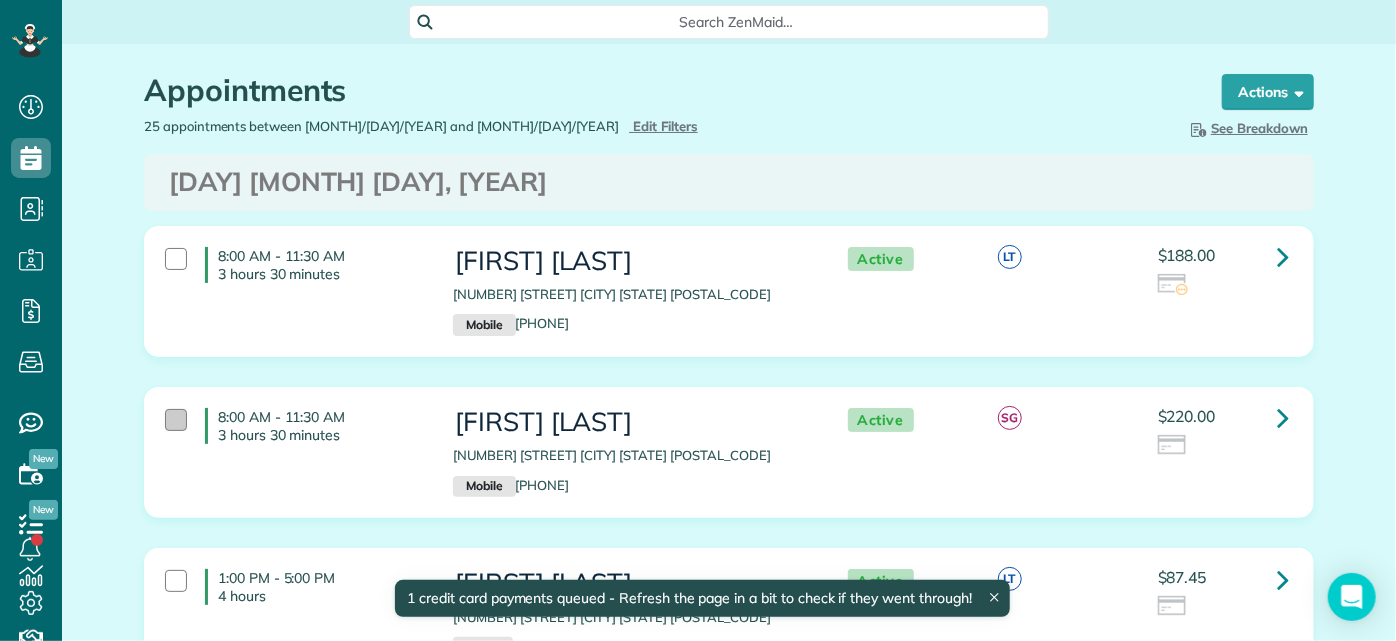 click at bounding box center (176, 420) 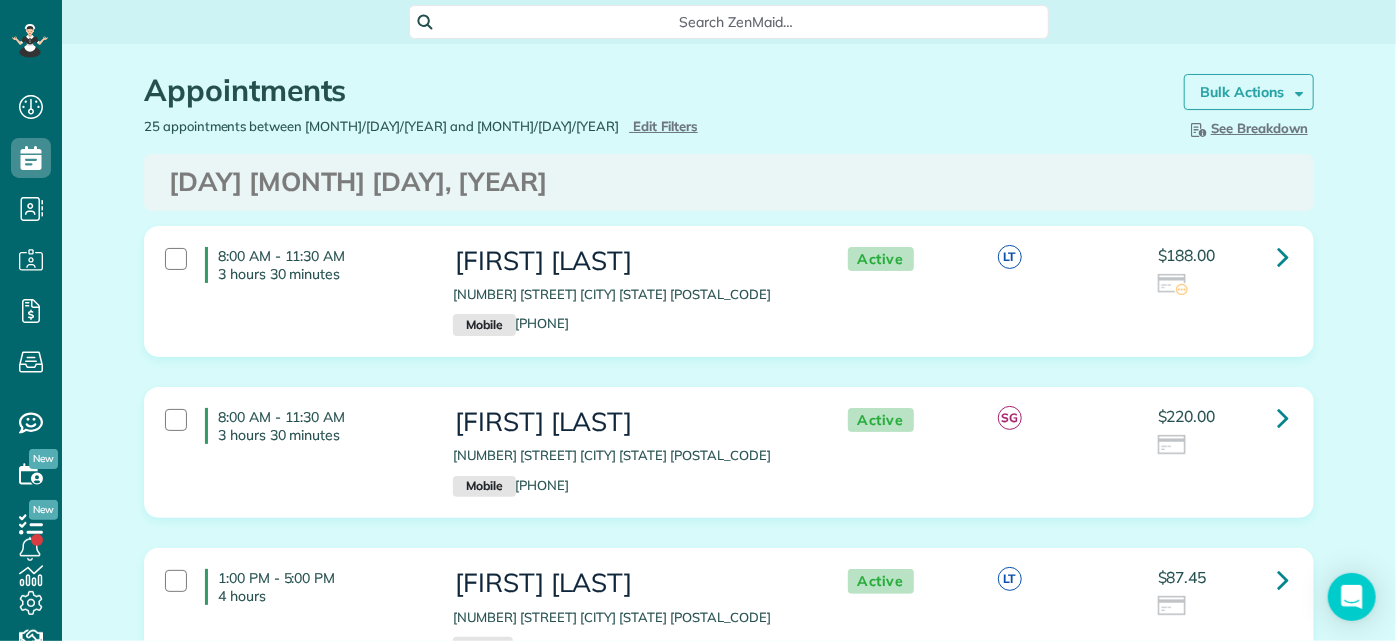 click on "Bulk Actions" at bounding box center [1249, 92] 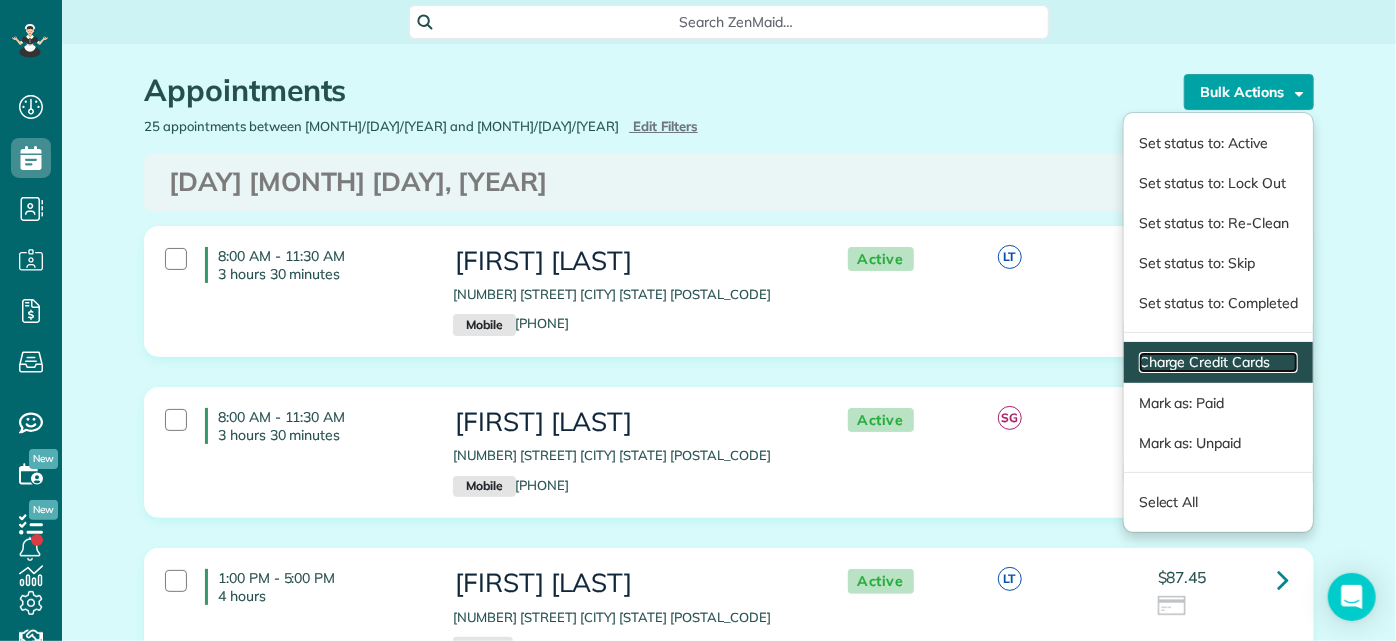 click on "Charge Credit Cards" at bounding box center (1218, 362) 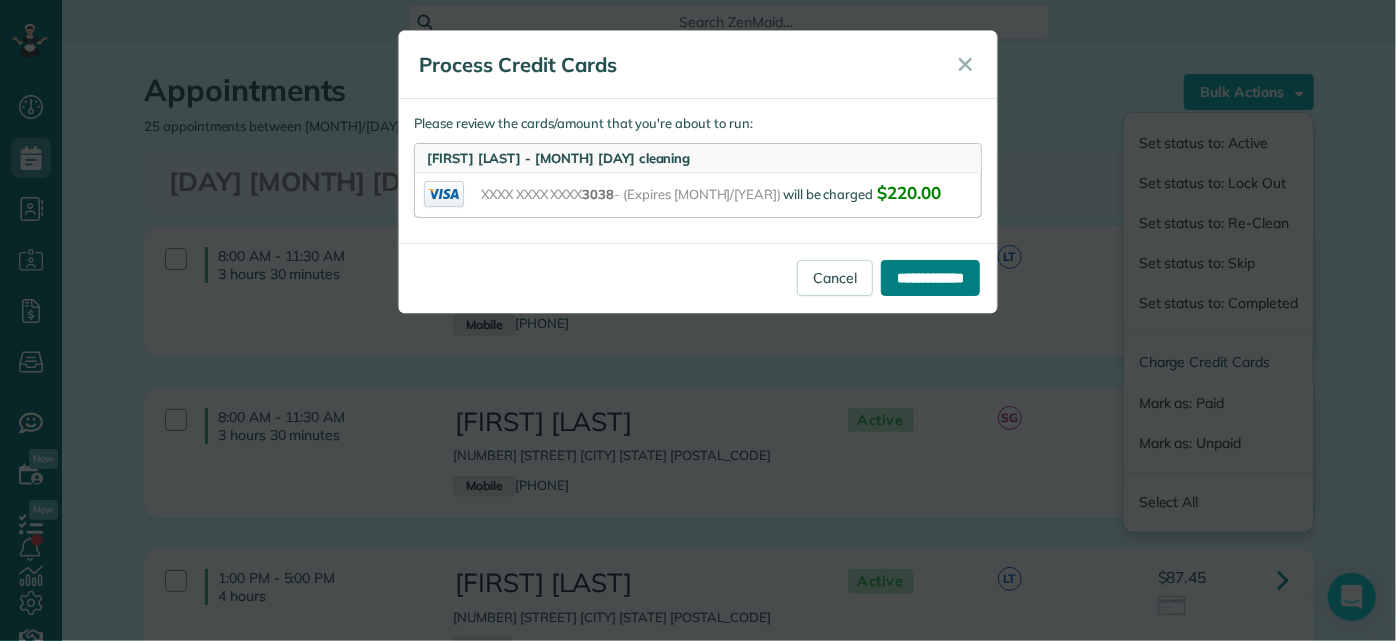 click on "**********" at bounding box center [930, 278] 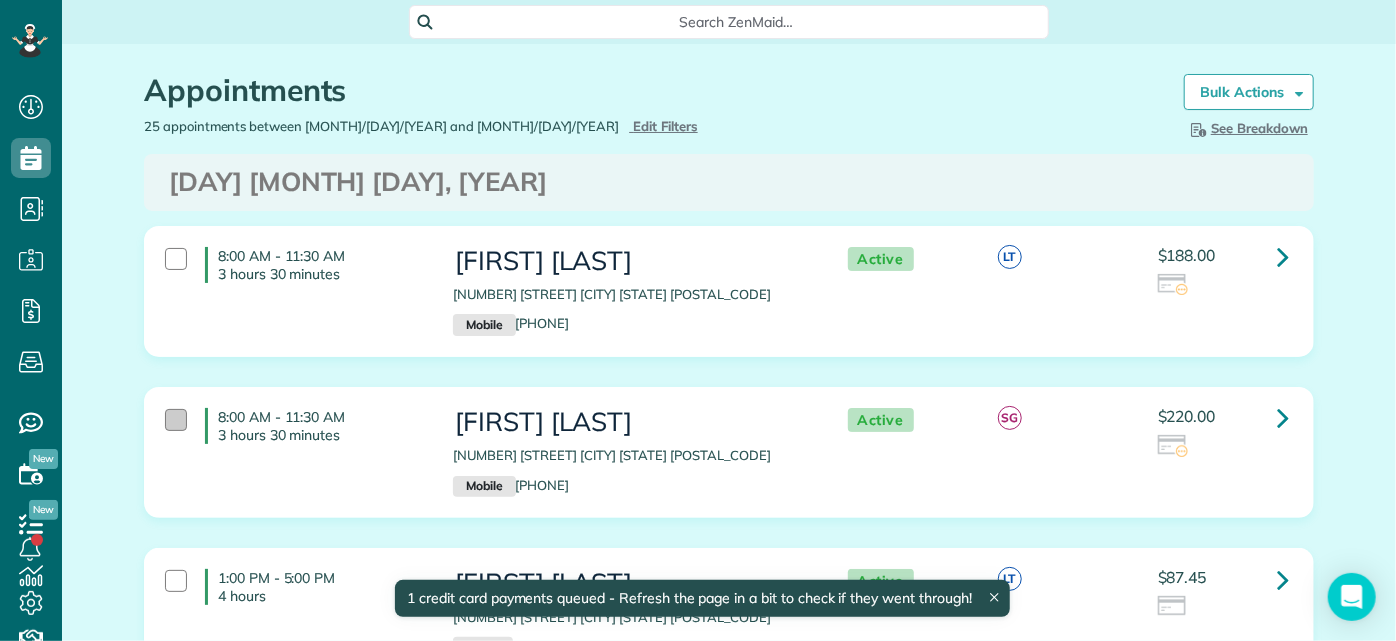 click at bounding box center [176, 420] 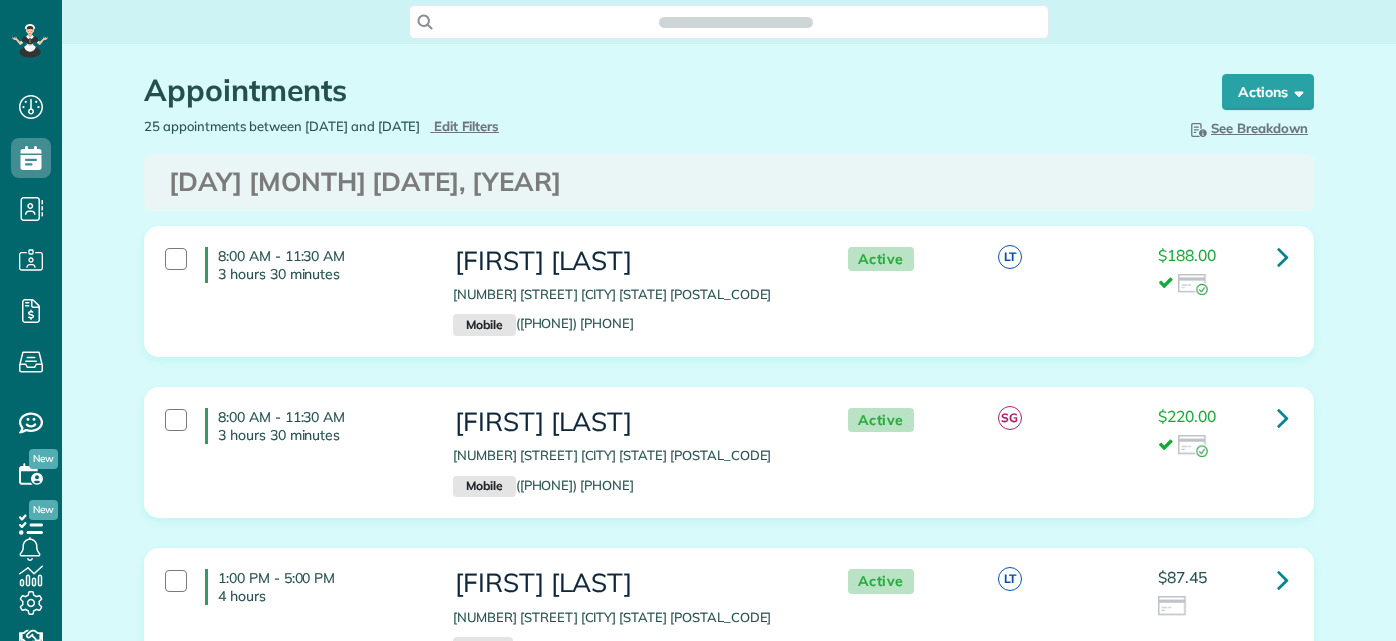 scroll, scrollTop: 0, scrollLeft: 0, axis: both 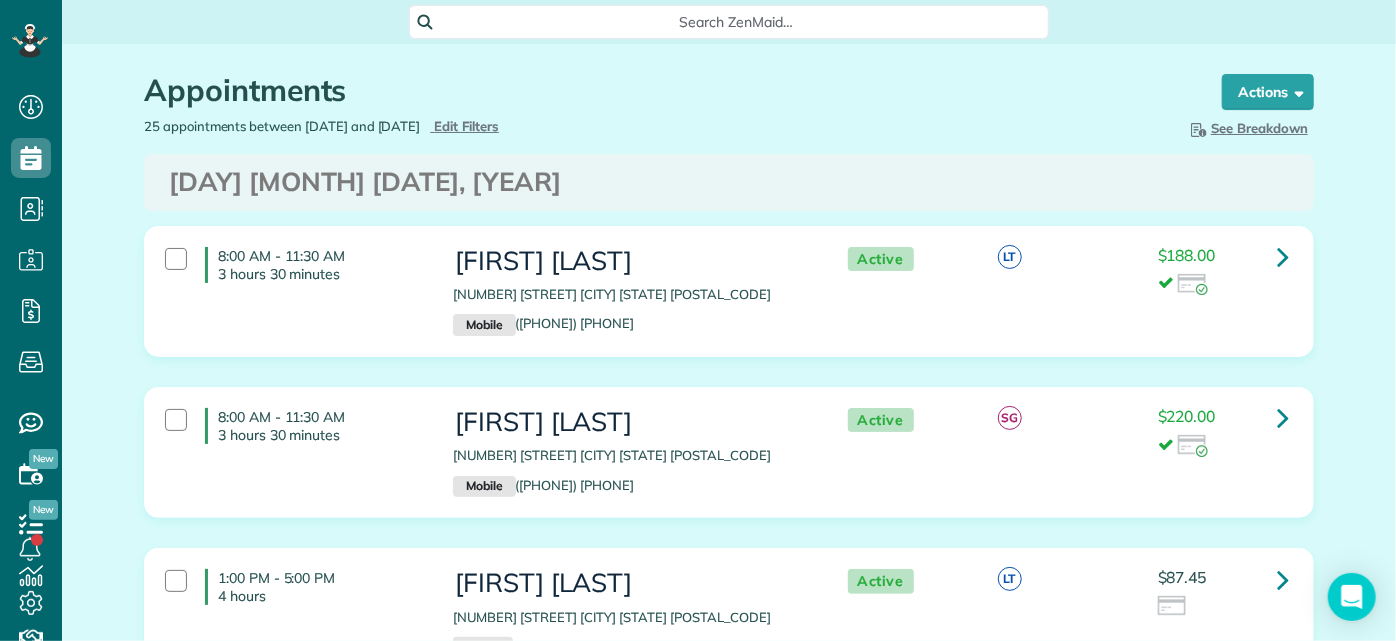 click on "Active
LT
$87.45" at bounding box center (1063, 593) 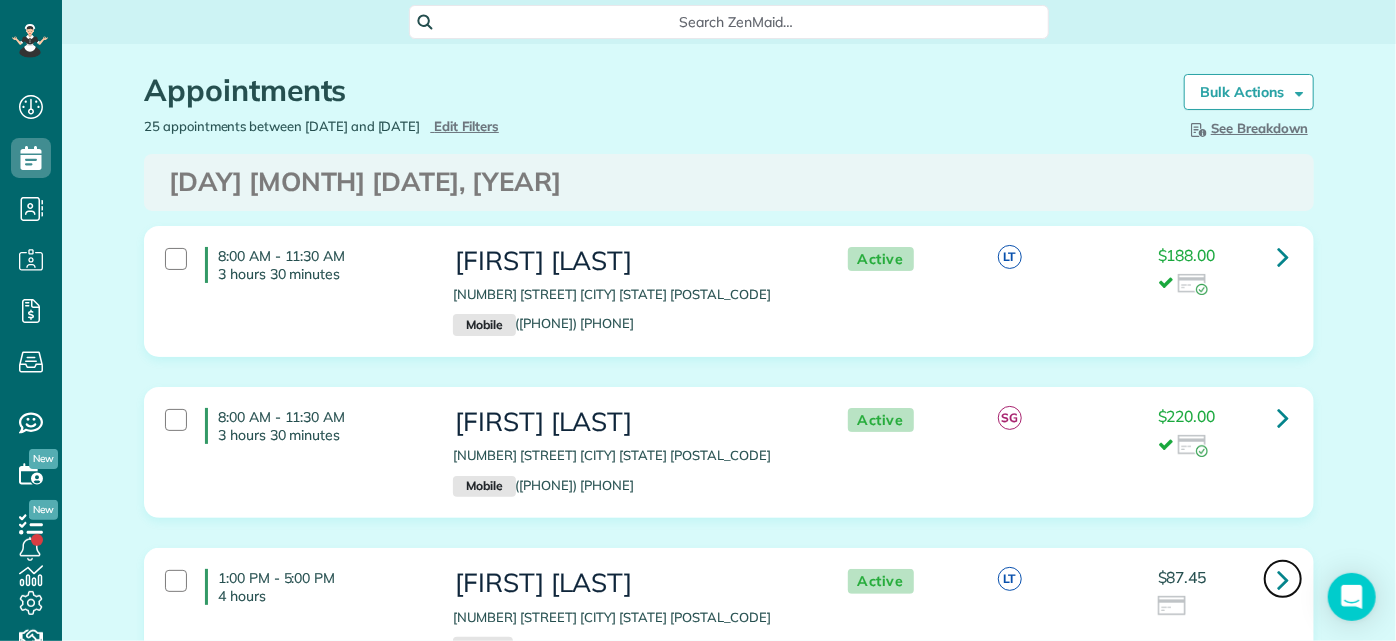 click at bounding box center [1283, 579] 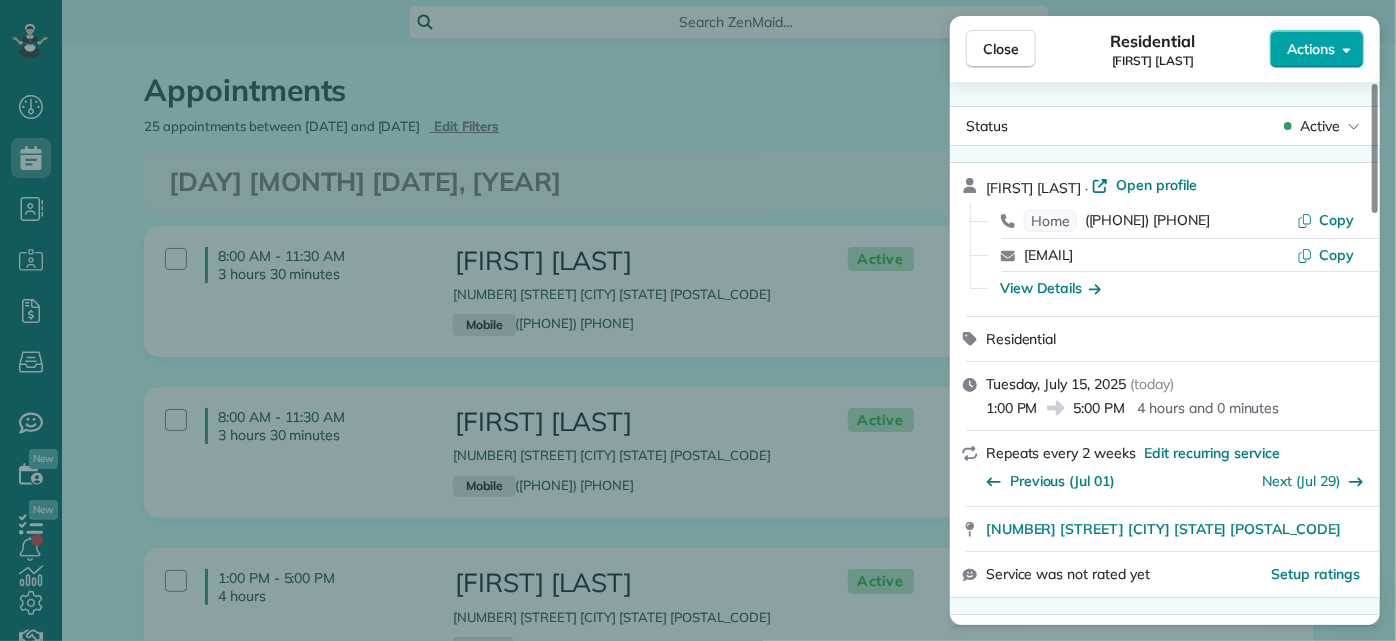 click on "Actions" at bounding box center (1311, 49) 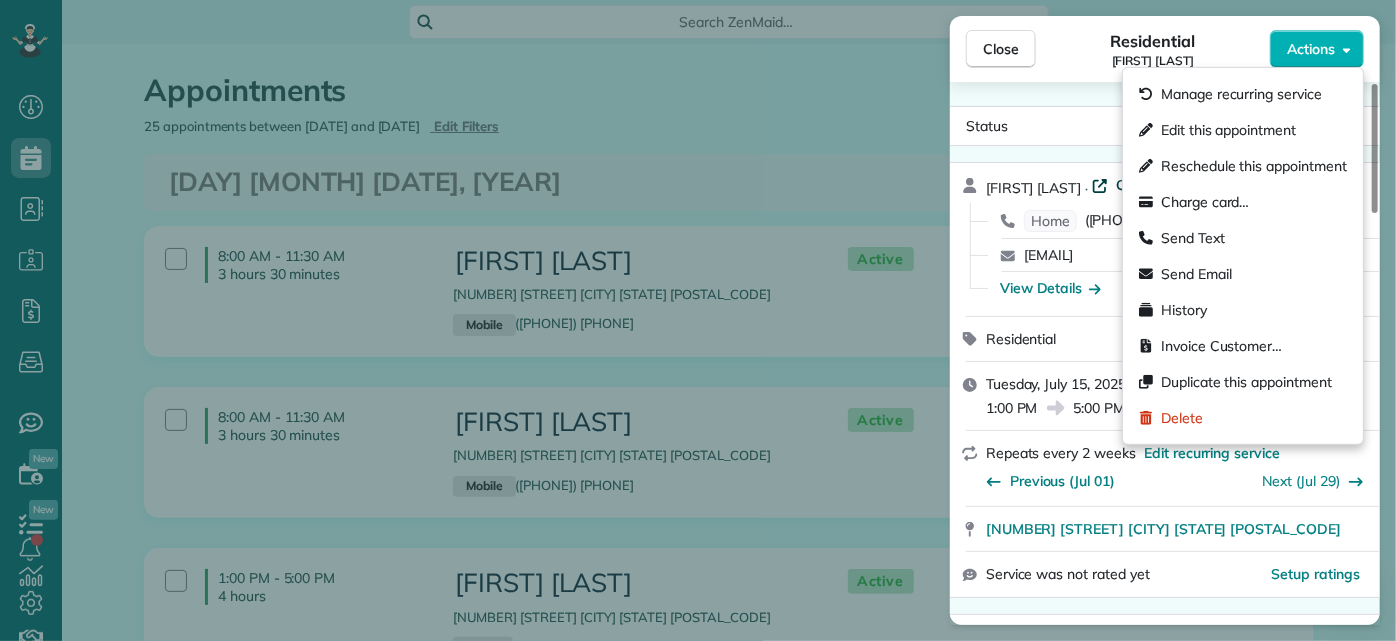 click on "Open profile" at bounding box center (1156, 185) 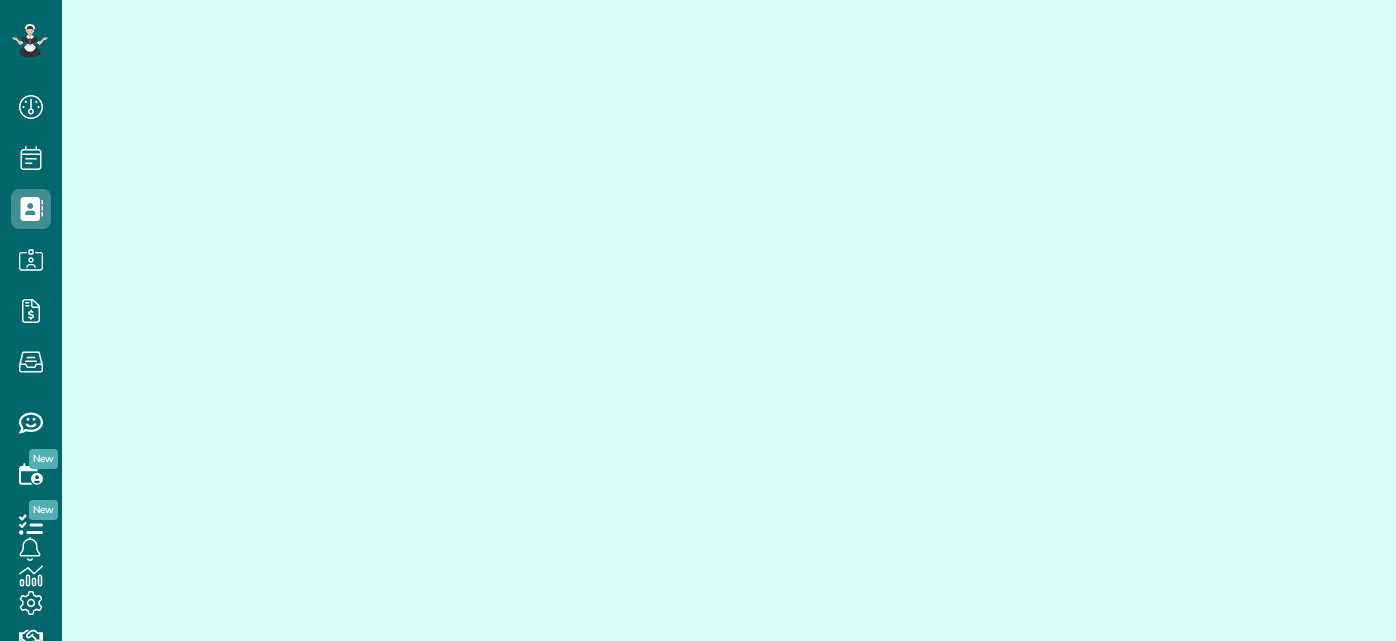 scroll, scrollTop: 0, scrollLeft: 0, axis: both 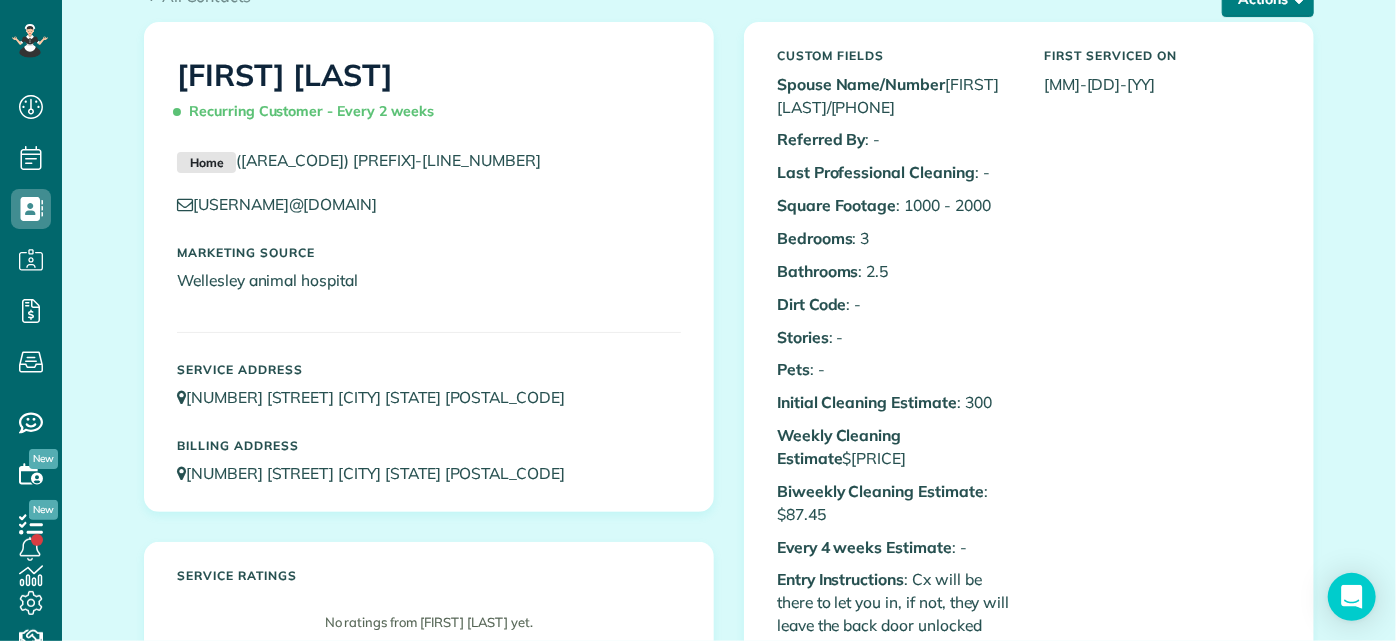 click on "Actions" at bounding box center (1268, -1) 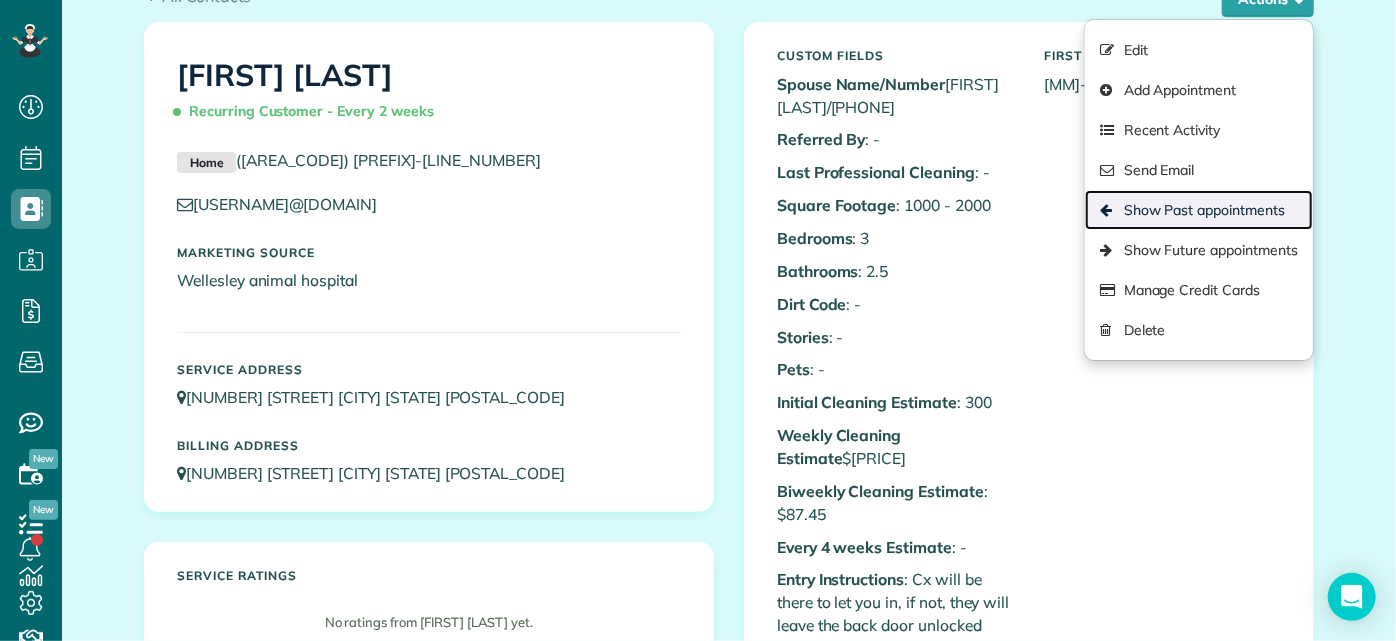 click on "Show Past appointments" at bounding box center (1199, 210) 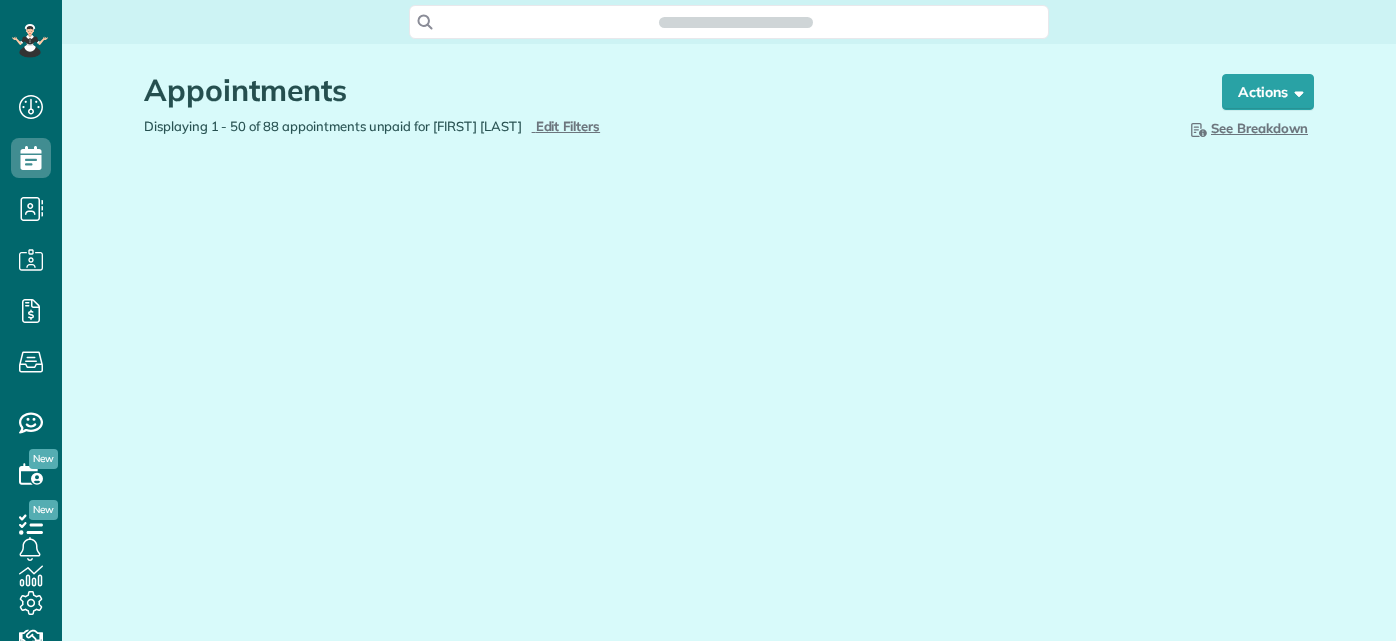 scroll, scrollTop: 0, scrollLeft: 0, axis: both 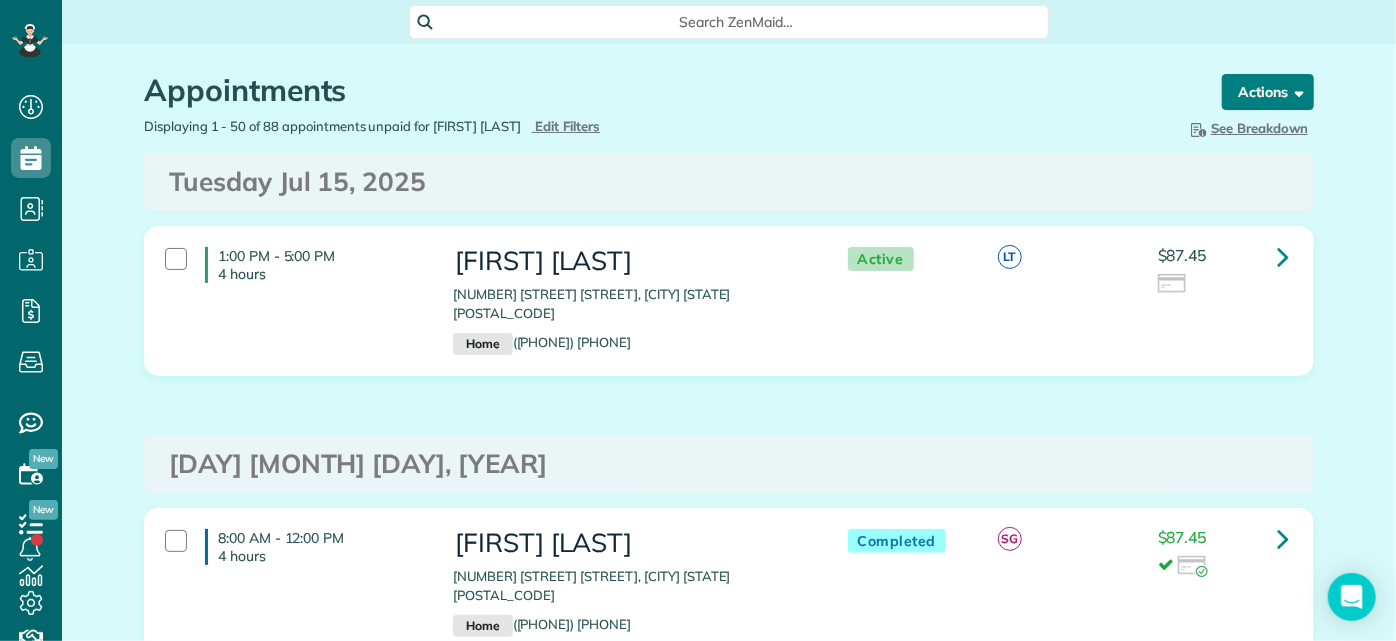 click on "Actions" at bounding box center [1268, 92] 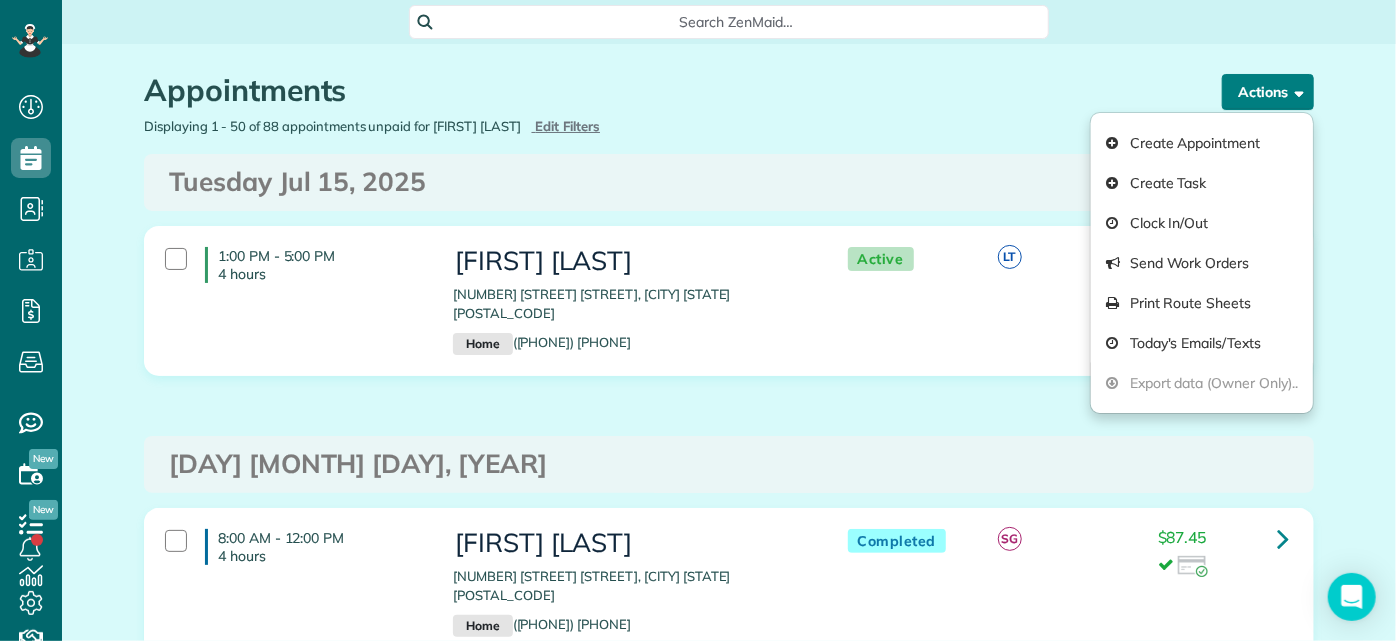 click on "Actions" at bounding box center [1268, 92] 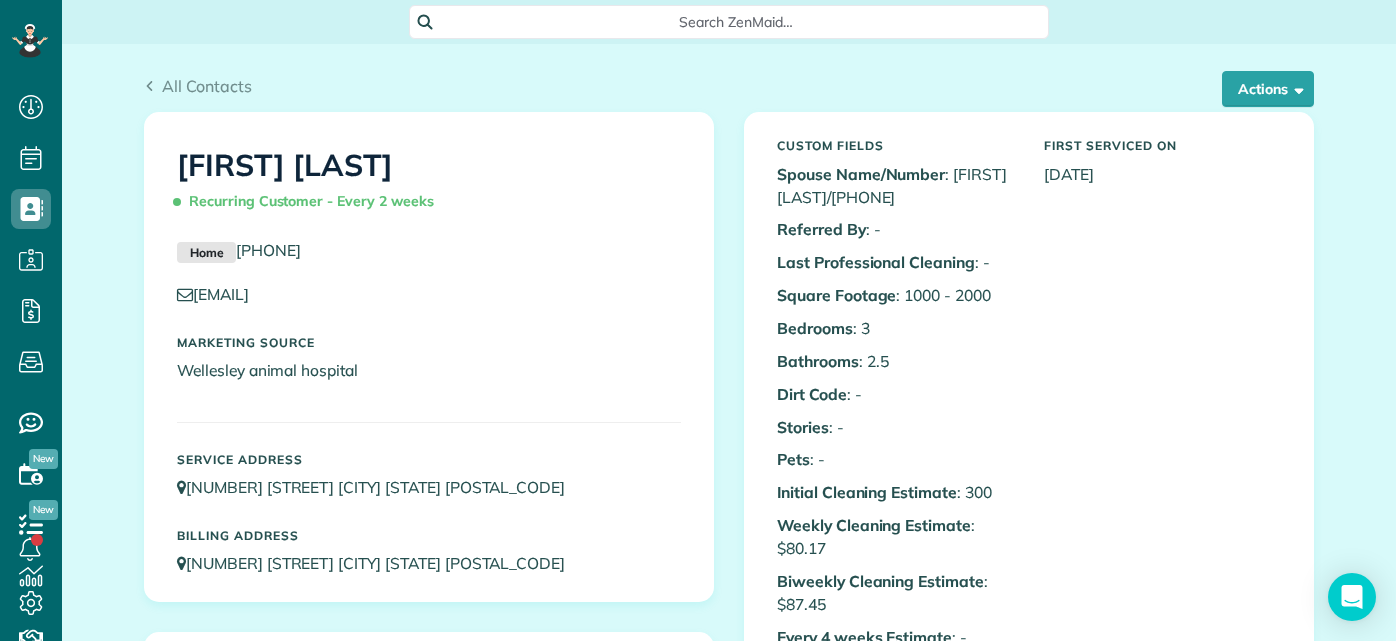 scroll, scrollTop: 0, scrollLeft: 0, axis: both 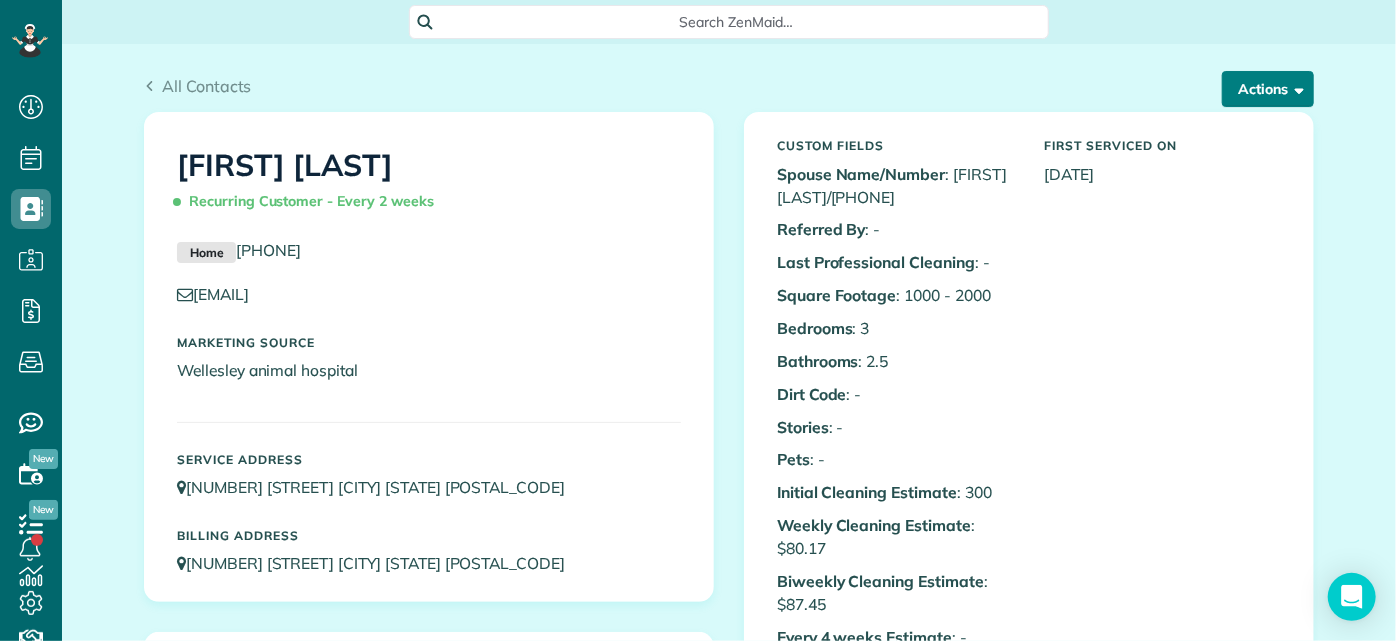 click on "Actions" at bounding box center (1268, 89) 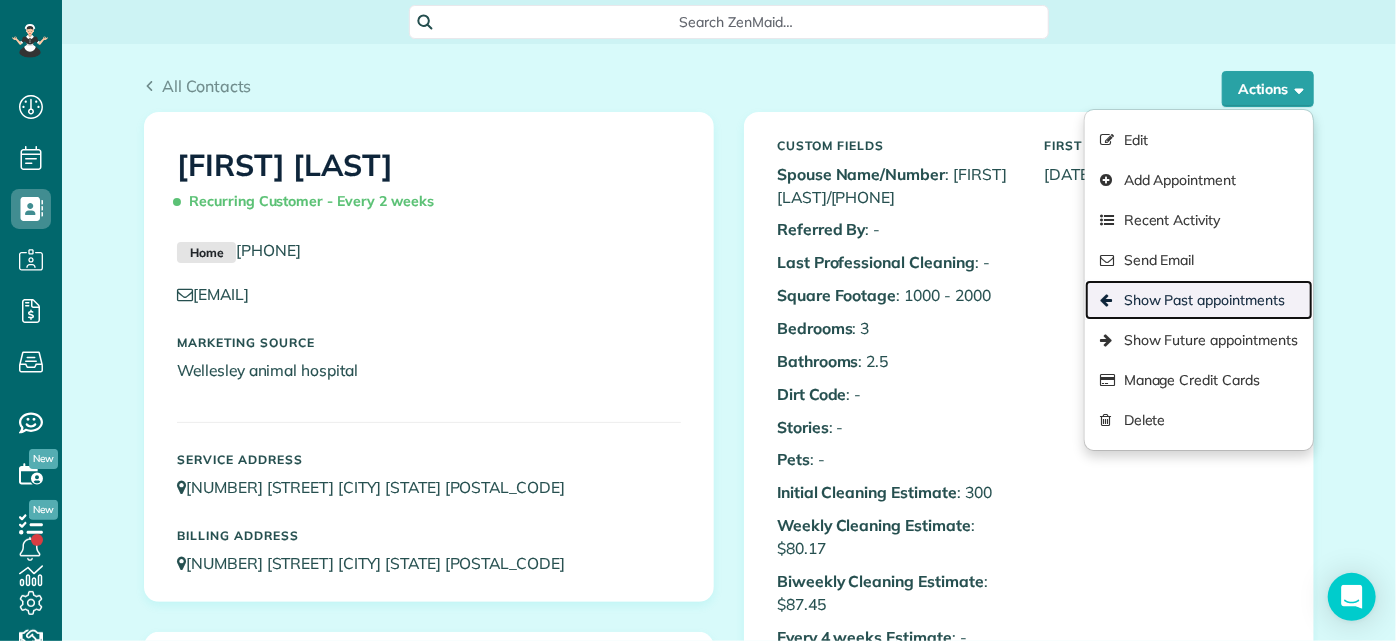click on "Show Past appointments" at bounding box center [1199, 300] 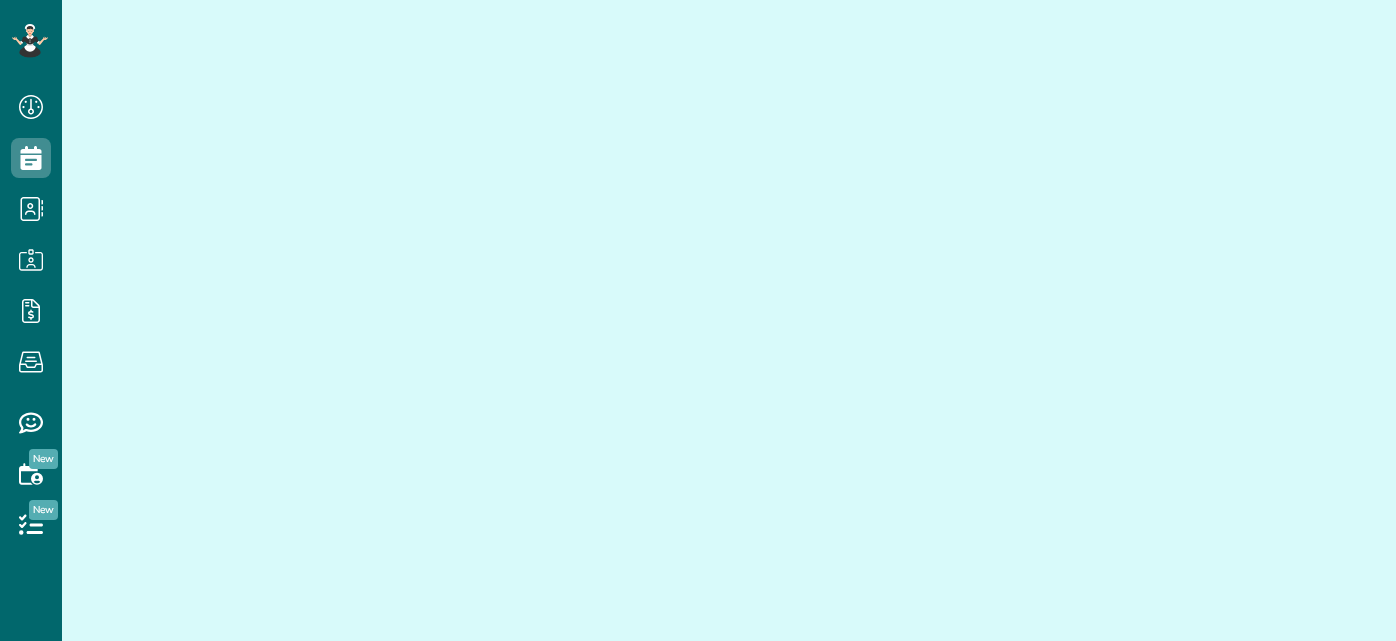 scroll, scrollTop: 0, scrollLeft: 0, axis: both 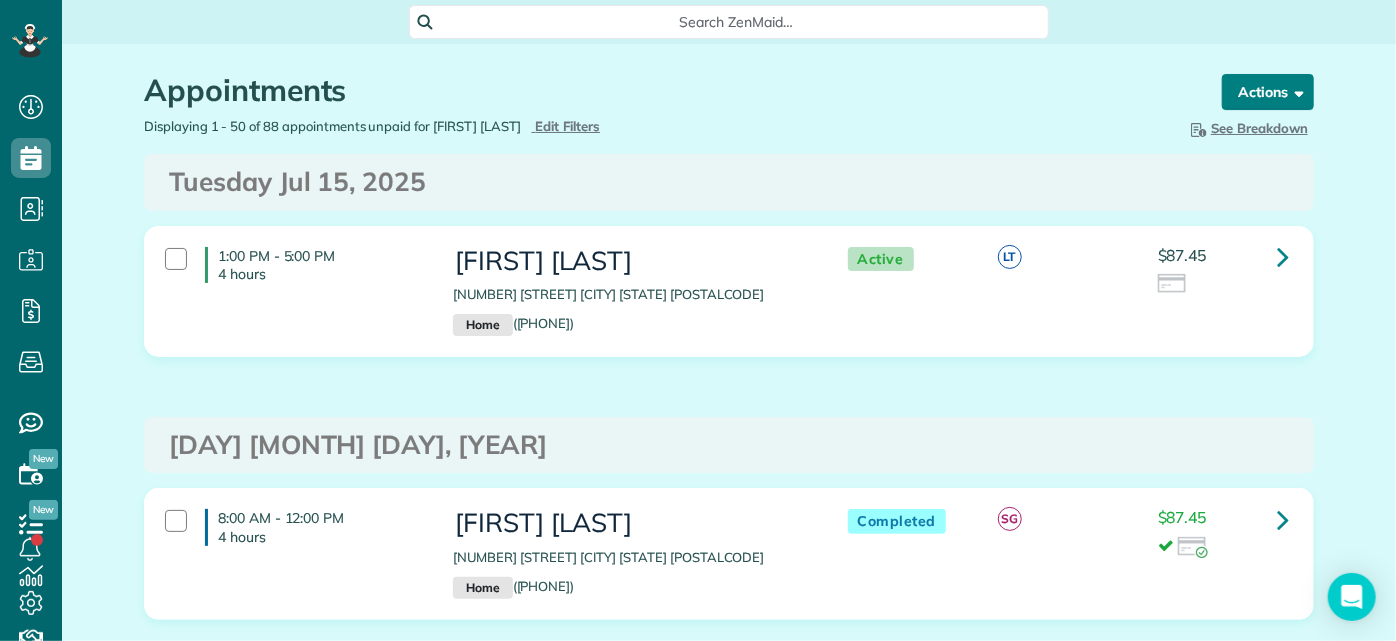 click on "Actions" at bounding box center [1268, 92] 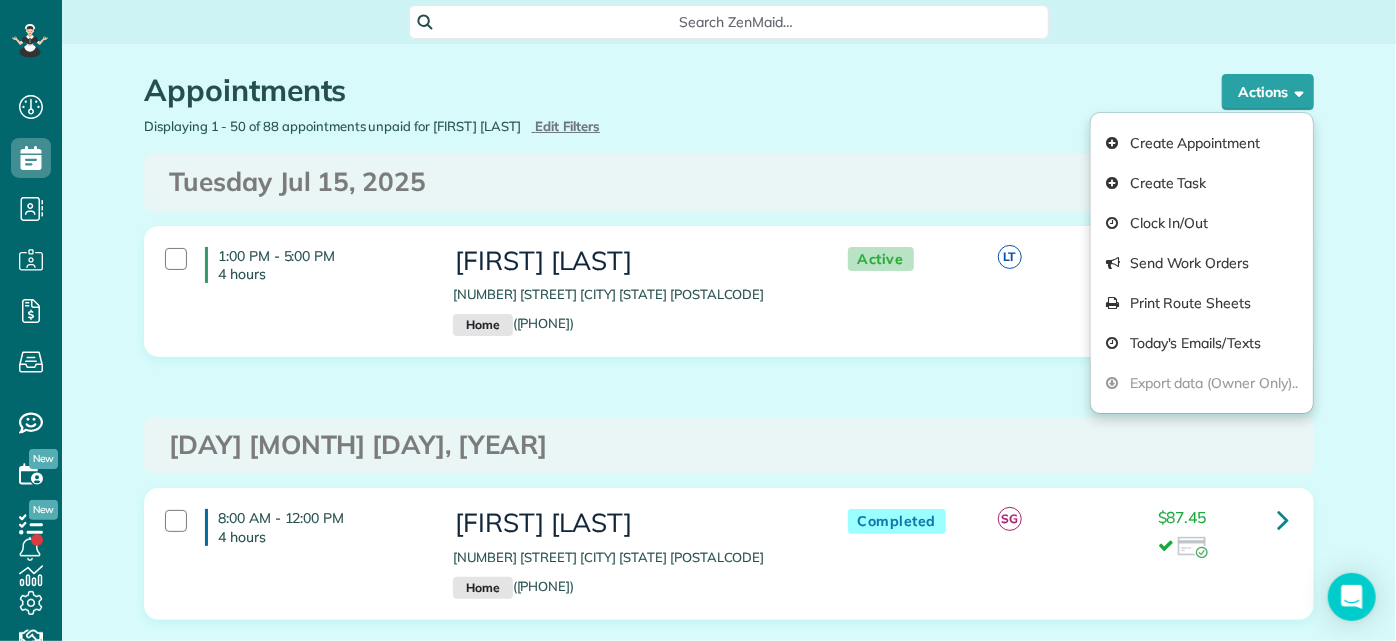 click on "Tuesday Jul 15, 2025
1:00 PM -  5:00 PM
4 hours
Alli Robbins
2410 Bryan Park Avenue Richmond VA 23228
Home
(651) 792-6217
Active
LT" at bounding box center (729, 6710) 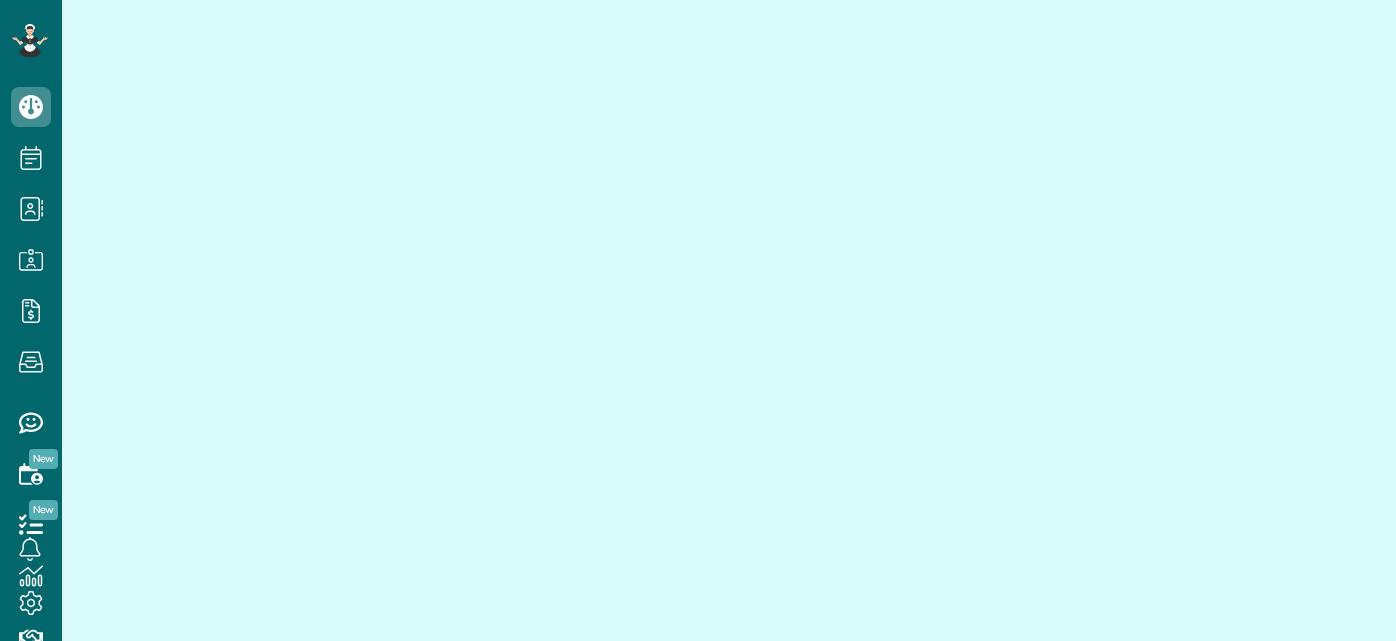 scroll, scrollTop: 0, scrollLeft: 0, axis: both 